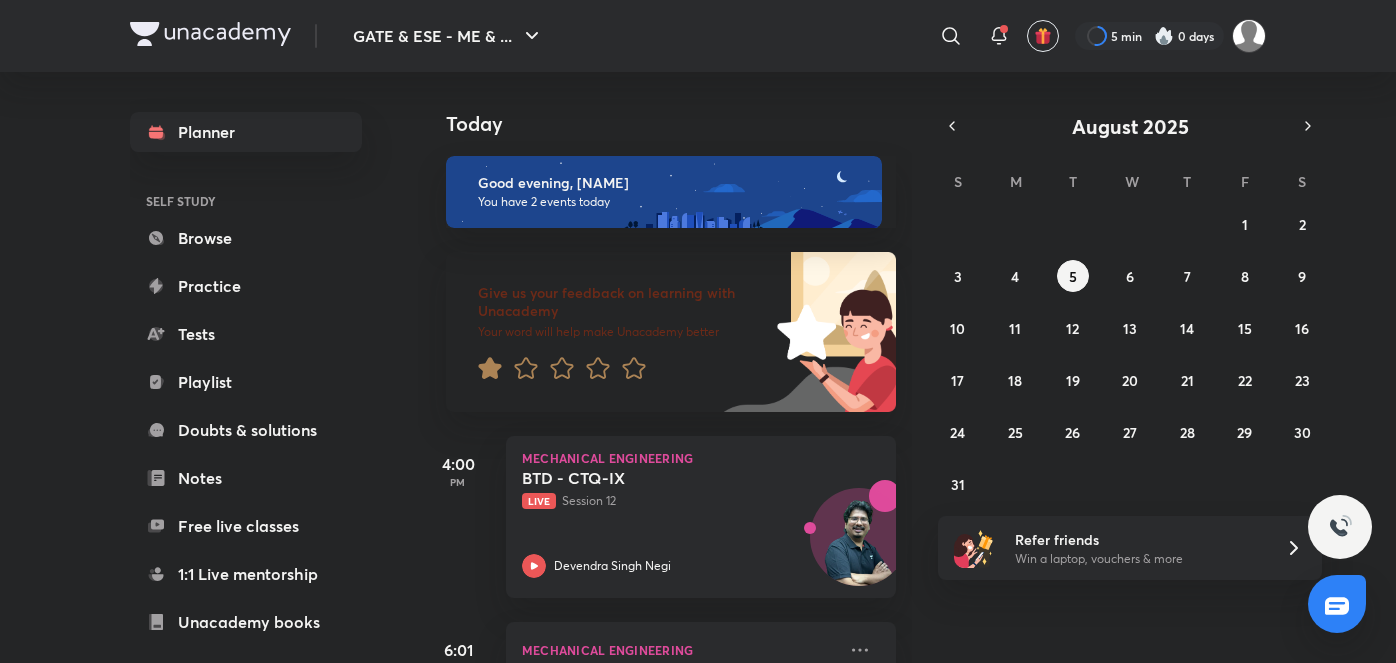 scroll, scrollTop: 0, scrollLeft: 0, axis: both 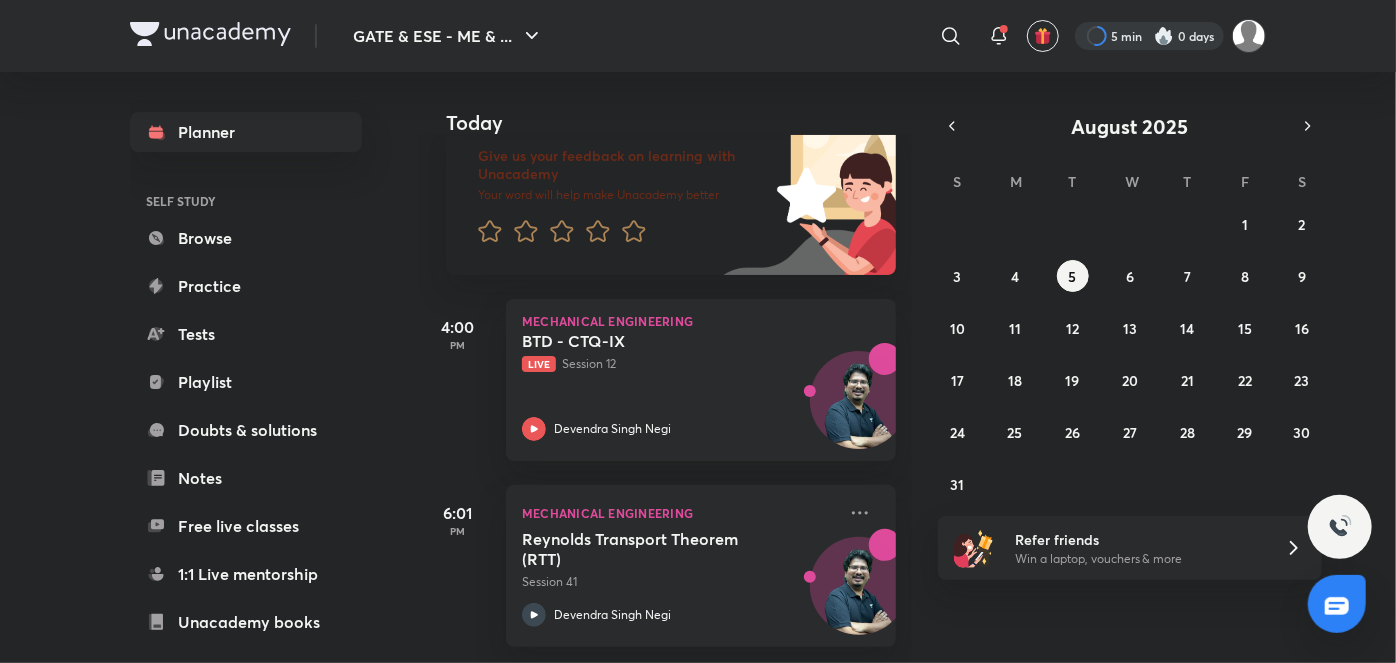click at bounding box center (1149, 36) 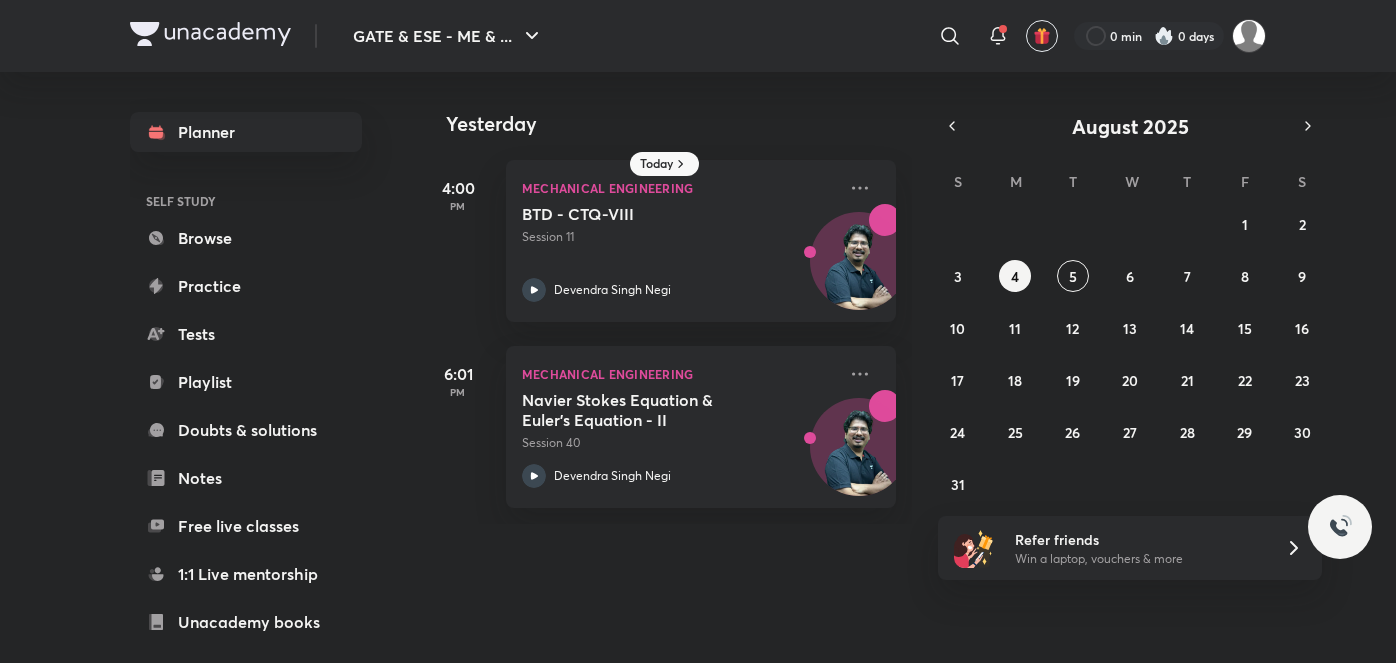 scroll, scrollTop: 0, scrollLeft: 0, axis: both 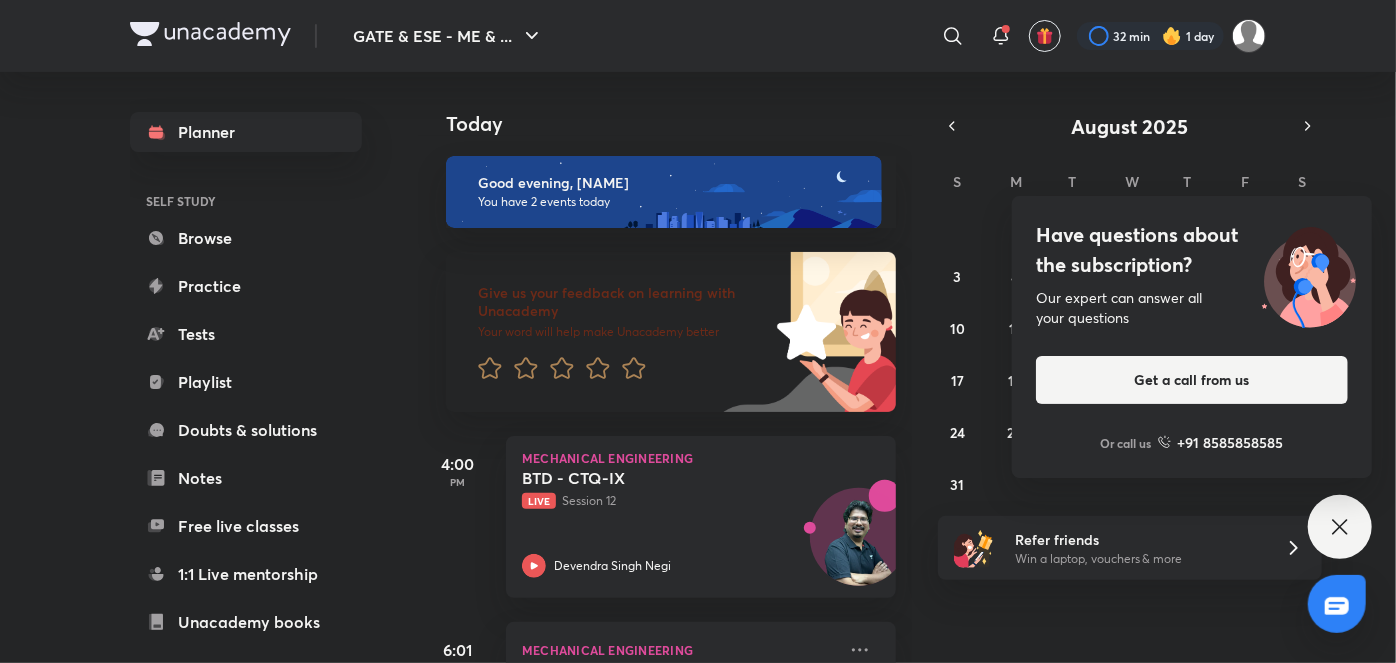 click at bounding box center [1172, 36] 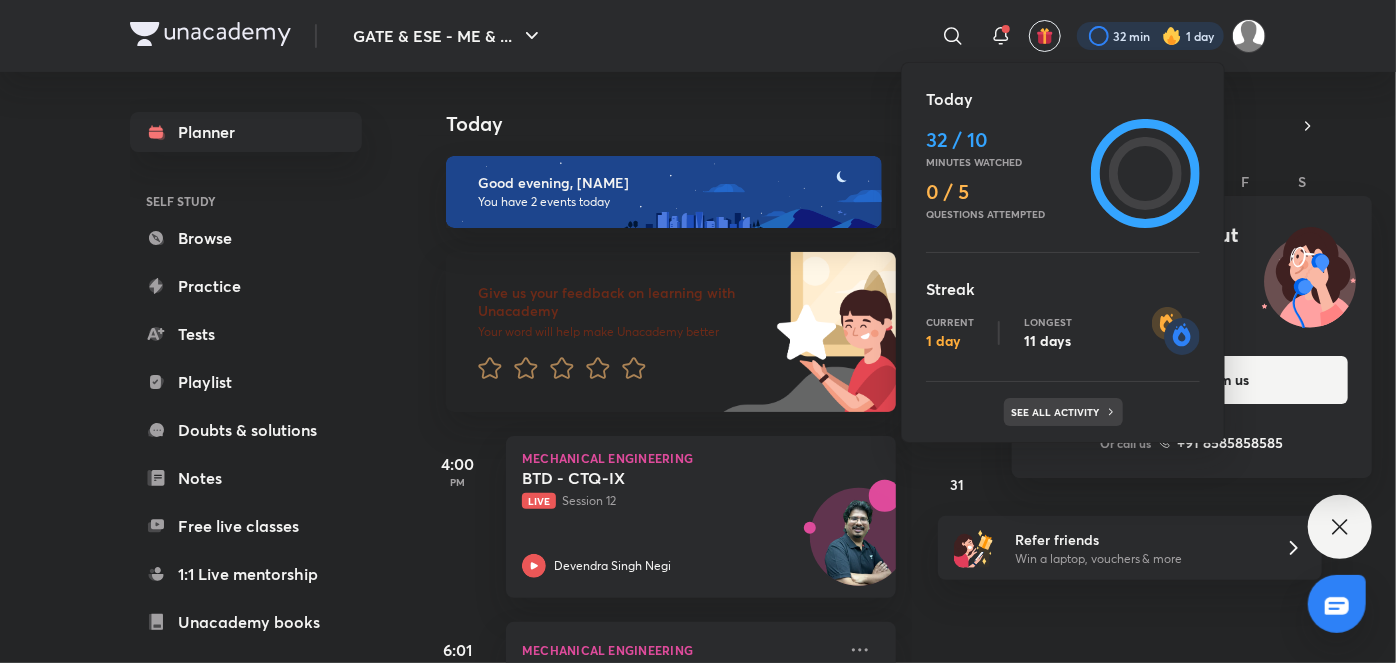 click on "See all activity" at bounding box center [1063, 412] 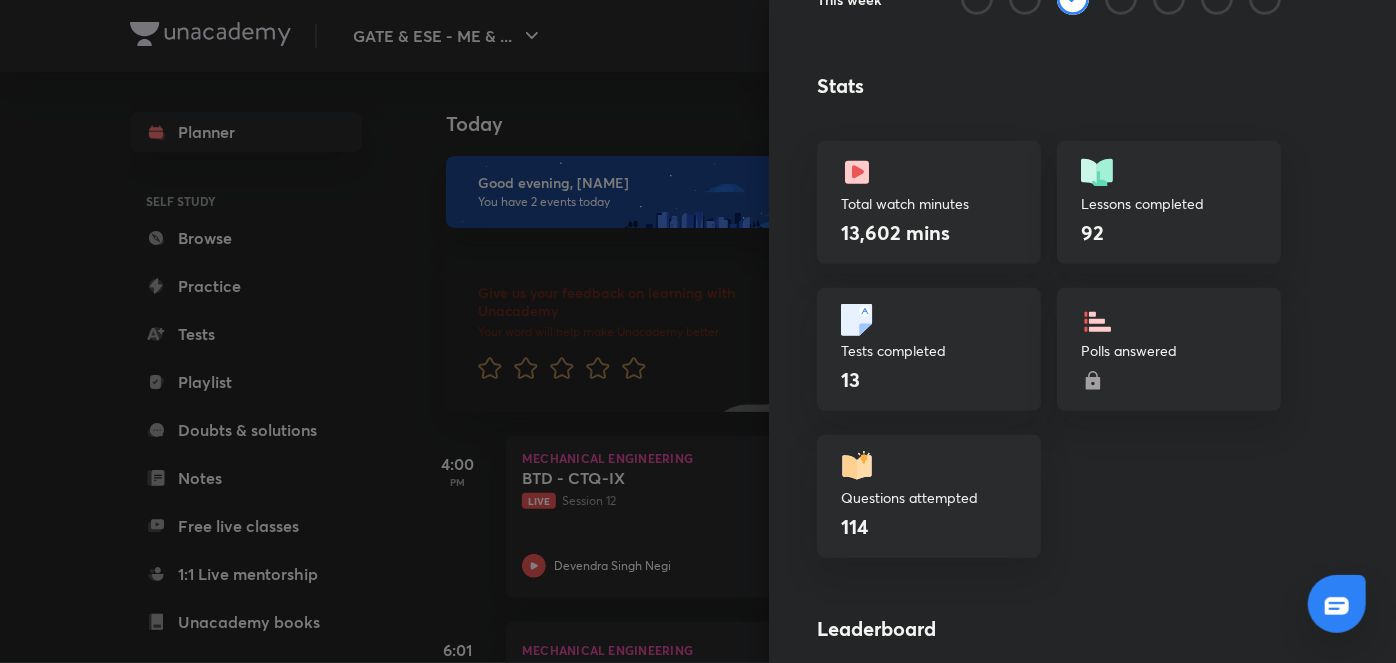 scroll, scrollTop: 545, scrollLeft: 0, axis: vertical 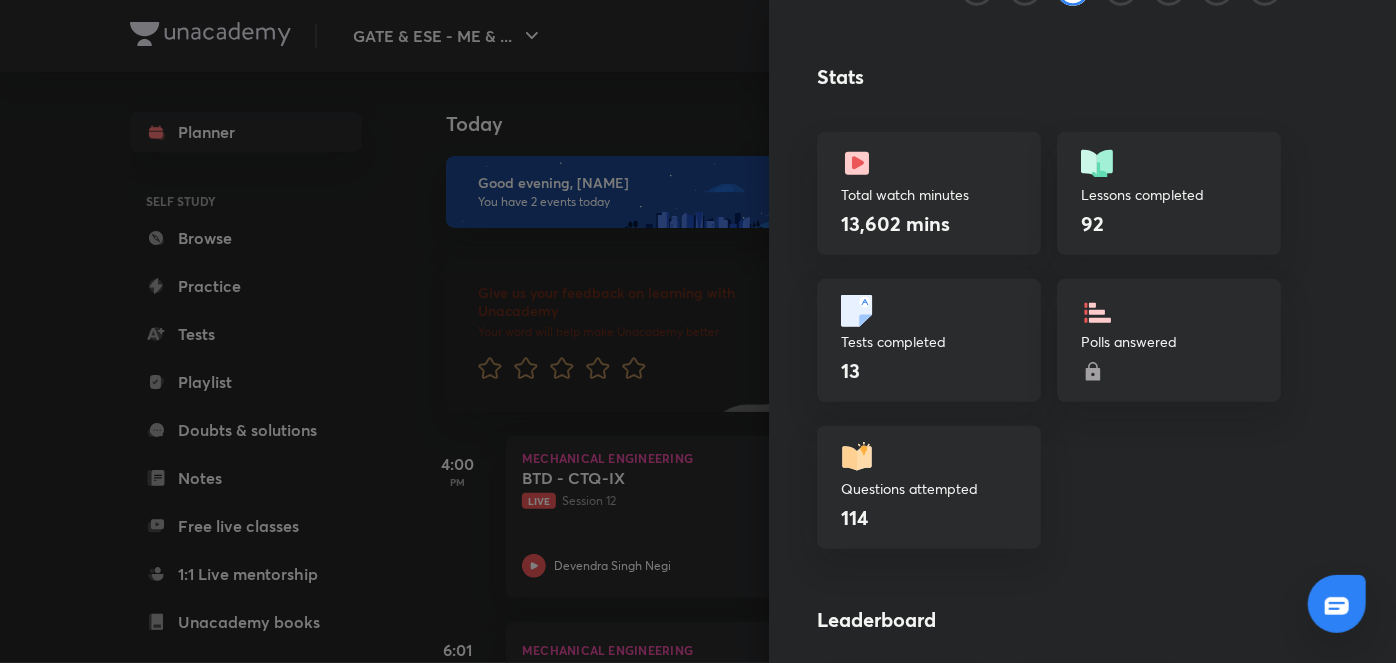 click on "13,602 mins" at bounding box center [895, 223] 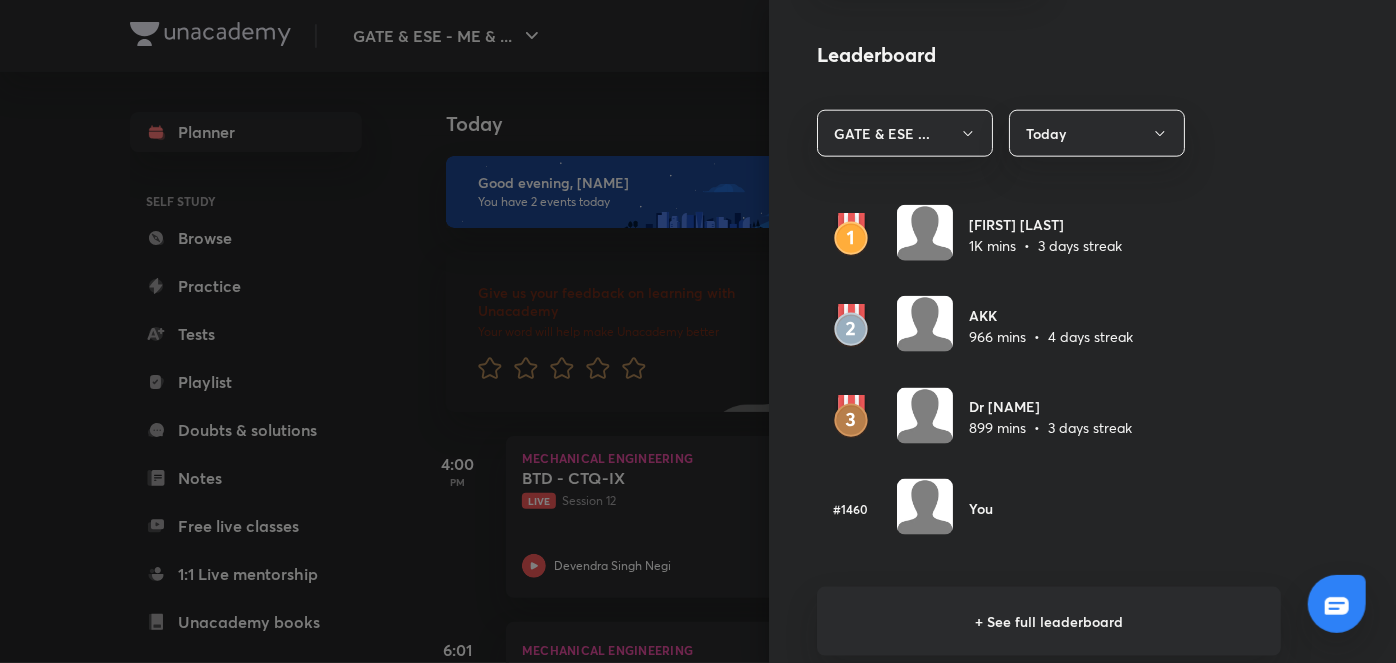 scroll, scrollTop: 1181, scrollLeft: 0, axis: vertical 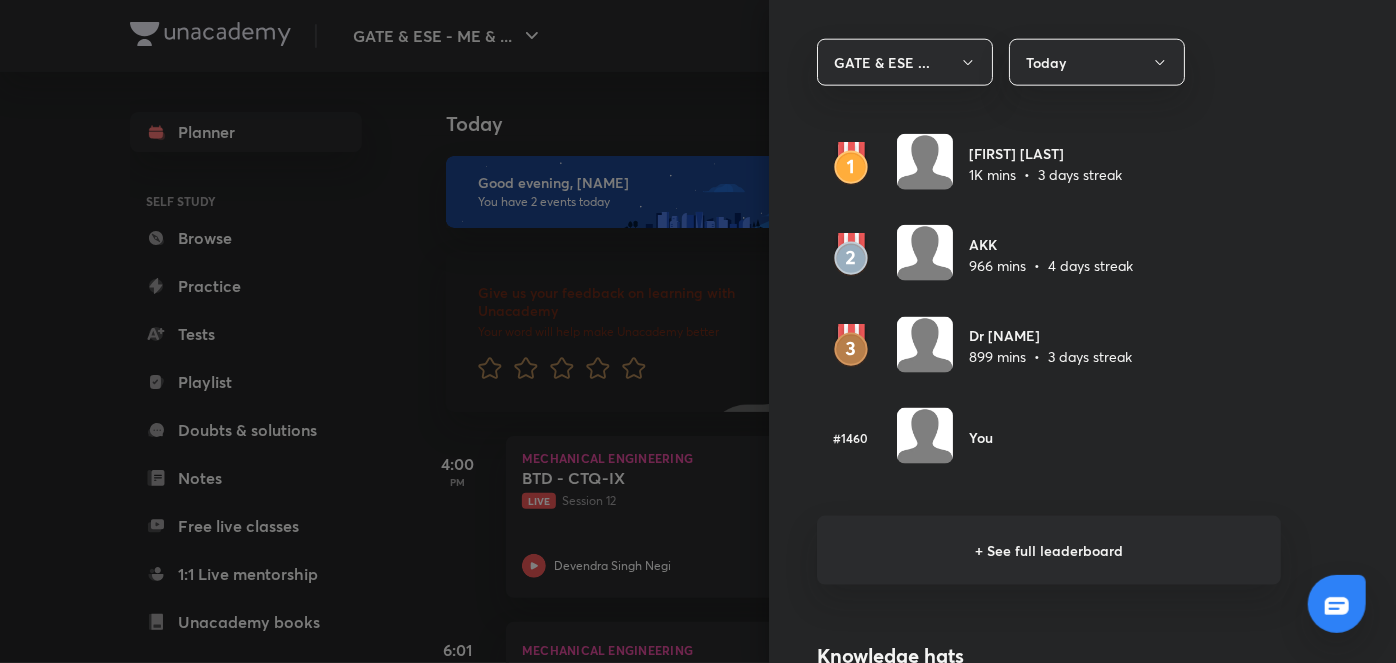 click on "+ See full leaderboard" at bounding box center [1049, 550] 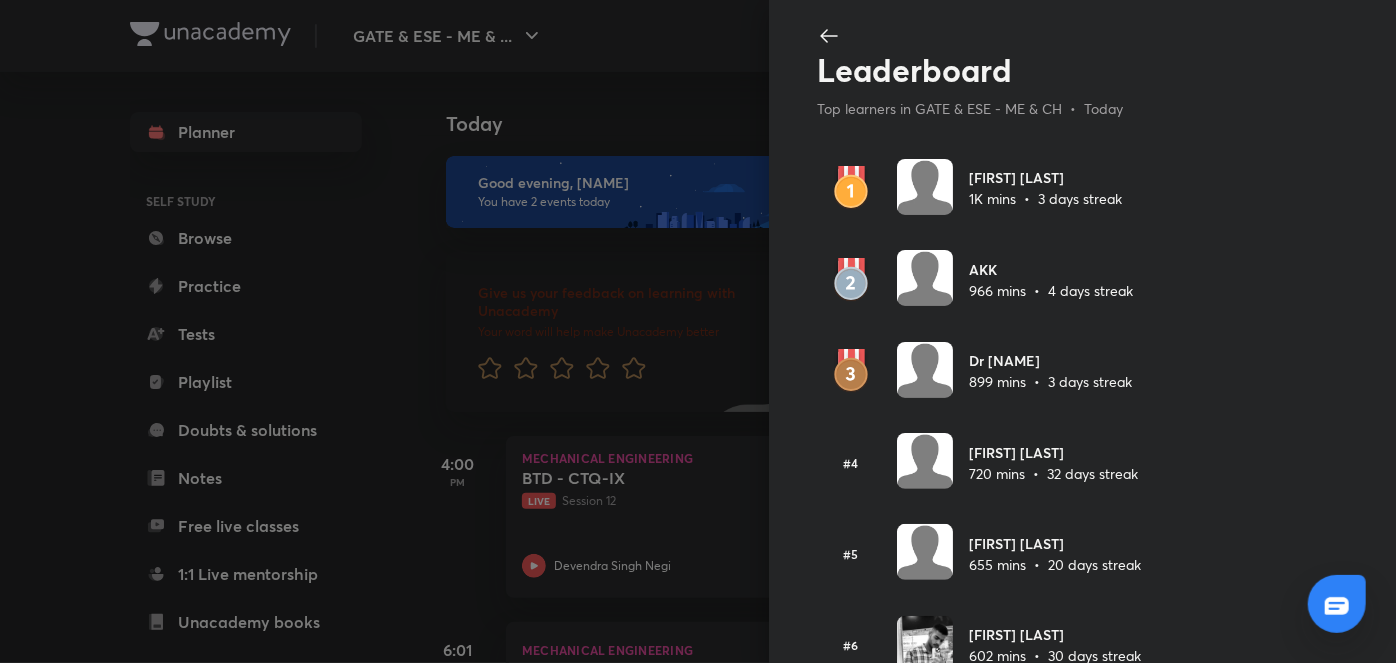 click on "Leaderboard Top learners in GATE & ESE - ME & CH  •  Today Urvashi Srivastava 1K mins  •  3 days streak AKK  966 mins  •  4 days streak Dr Kalyani 899 mins  •  3 days streak #4 satyam singh 720 mins  •  32 days streak #5 Manas Rout 655 mins  •  20 days streak #6 shivam kumar gupta 602 mins  •  30 days streak #7 Anuj Mishra 593 mins  •  2 days streak #8 Ishu Bhatnagar 592 mins  •  3 days streak #9 Albert Biswal 587 mins  •  41 days streak #10 Janardhan Naik 551 mins  •  10 days streak" at bounding box center [1082, 331] 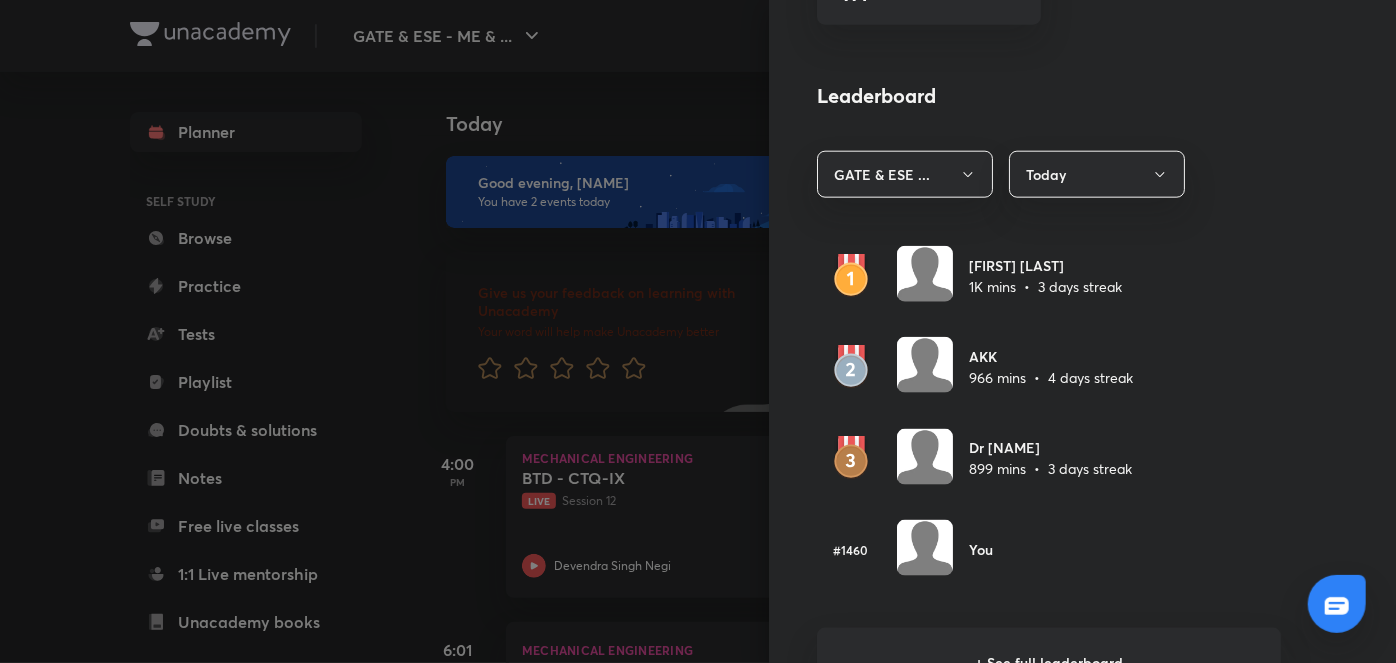 scroll, scrollTop: 1272, scrollLeft: 0, axis: vertical 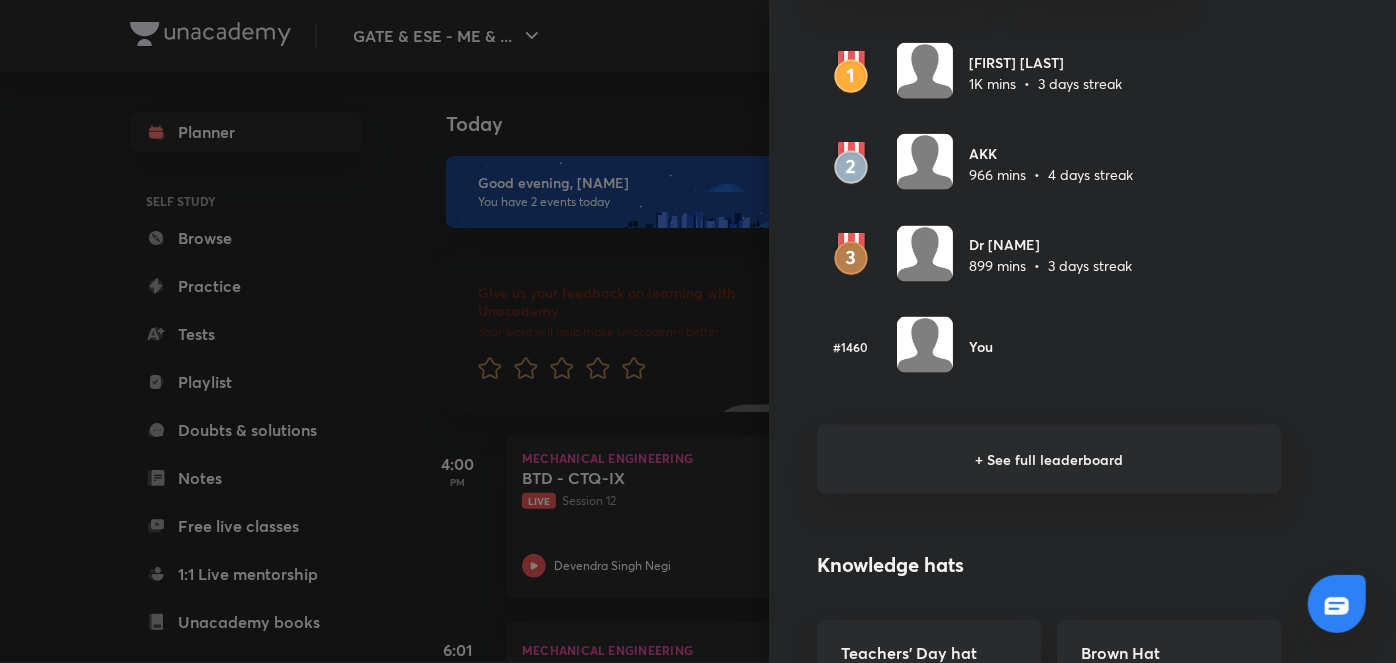 click on "+ See full leaderboard" at bounding box center (1049, 459) 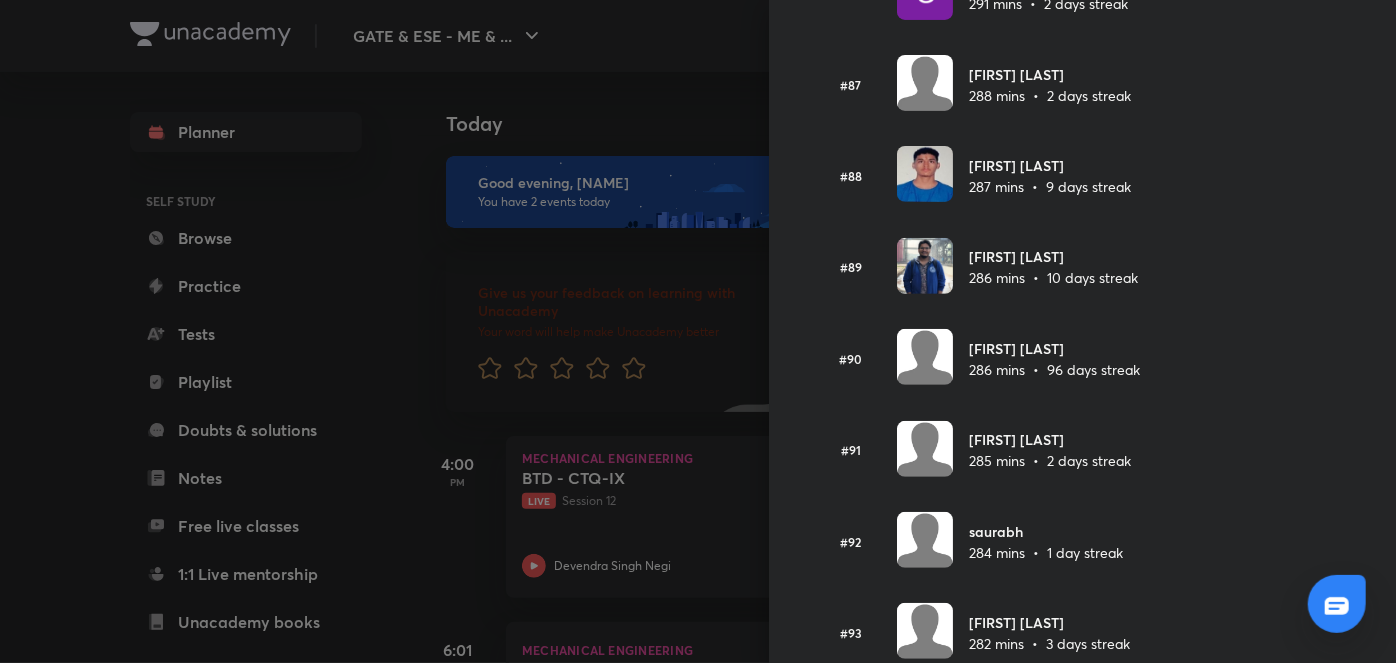 scroll, scrollTop: 8005, scrollLeft: 0, axis: vertical 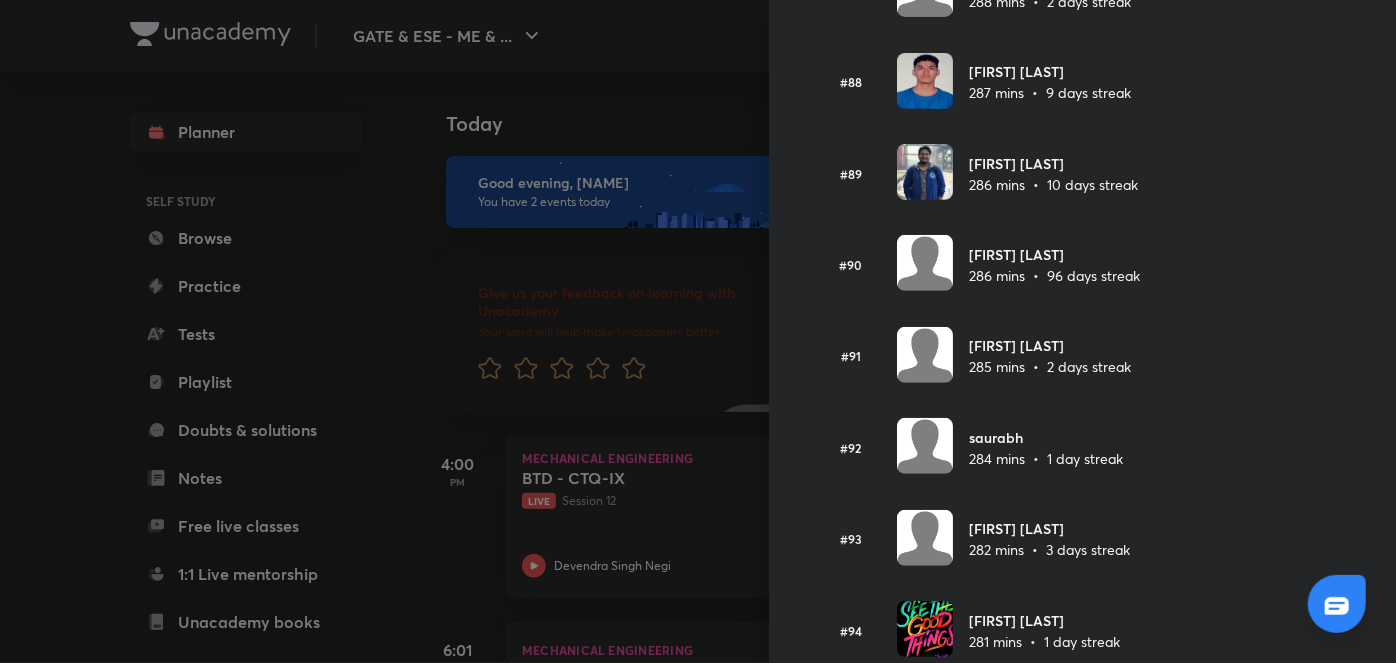 click on "B Shiva" at bounding box center [1054, 254] 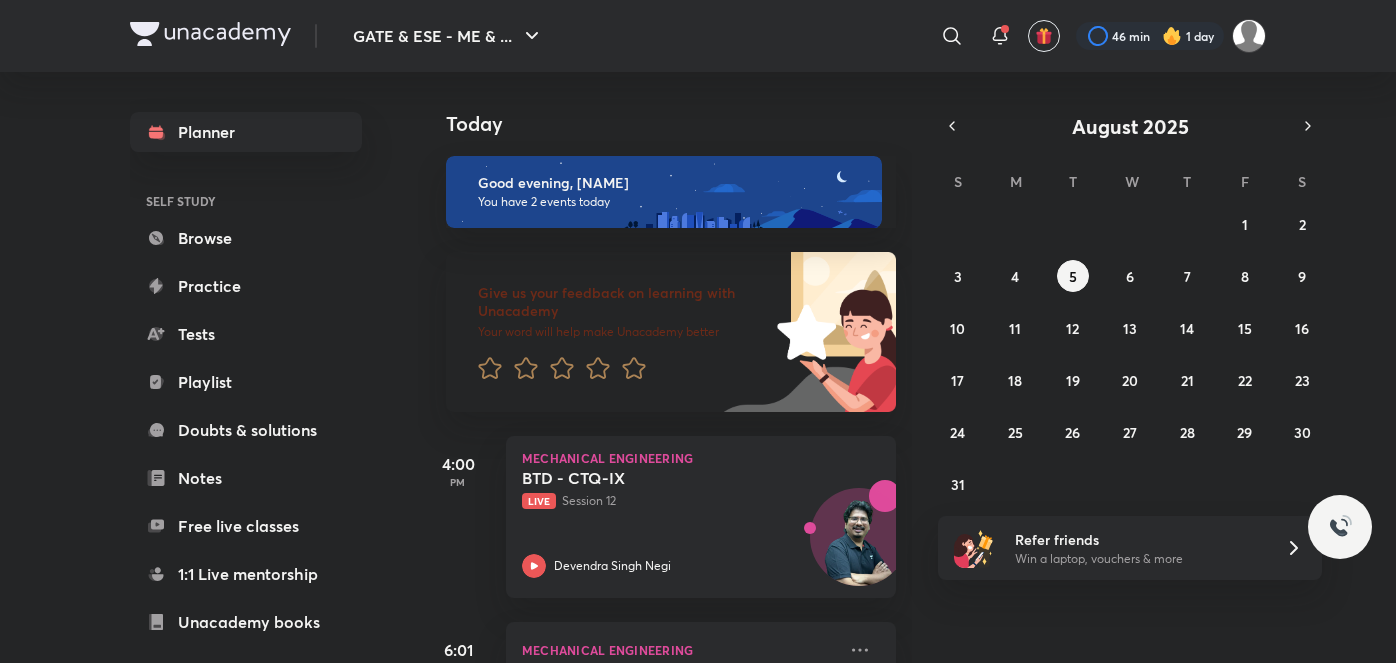 scroll, scrollTop: 0, scrollLeft: 0, axis: both 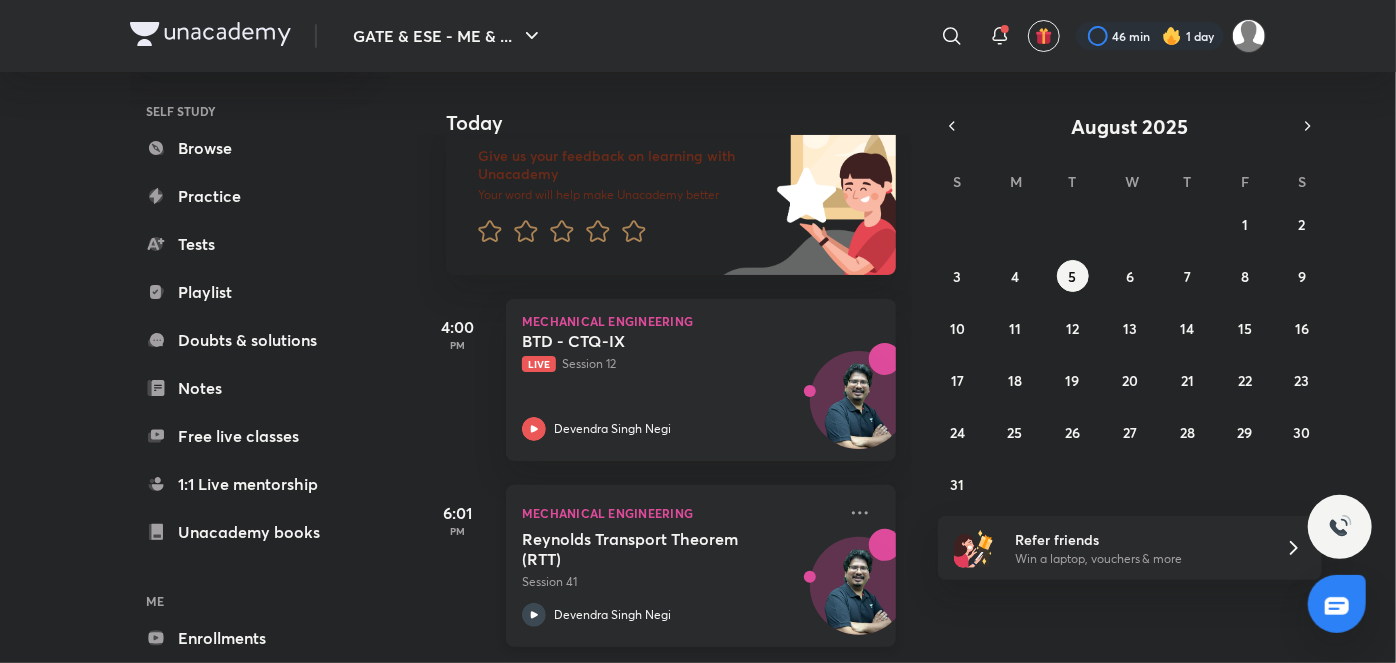 click on "Reynolds Transport Theorem (RTT) Session 41" at bounding box center (679, 560) 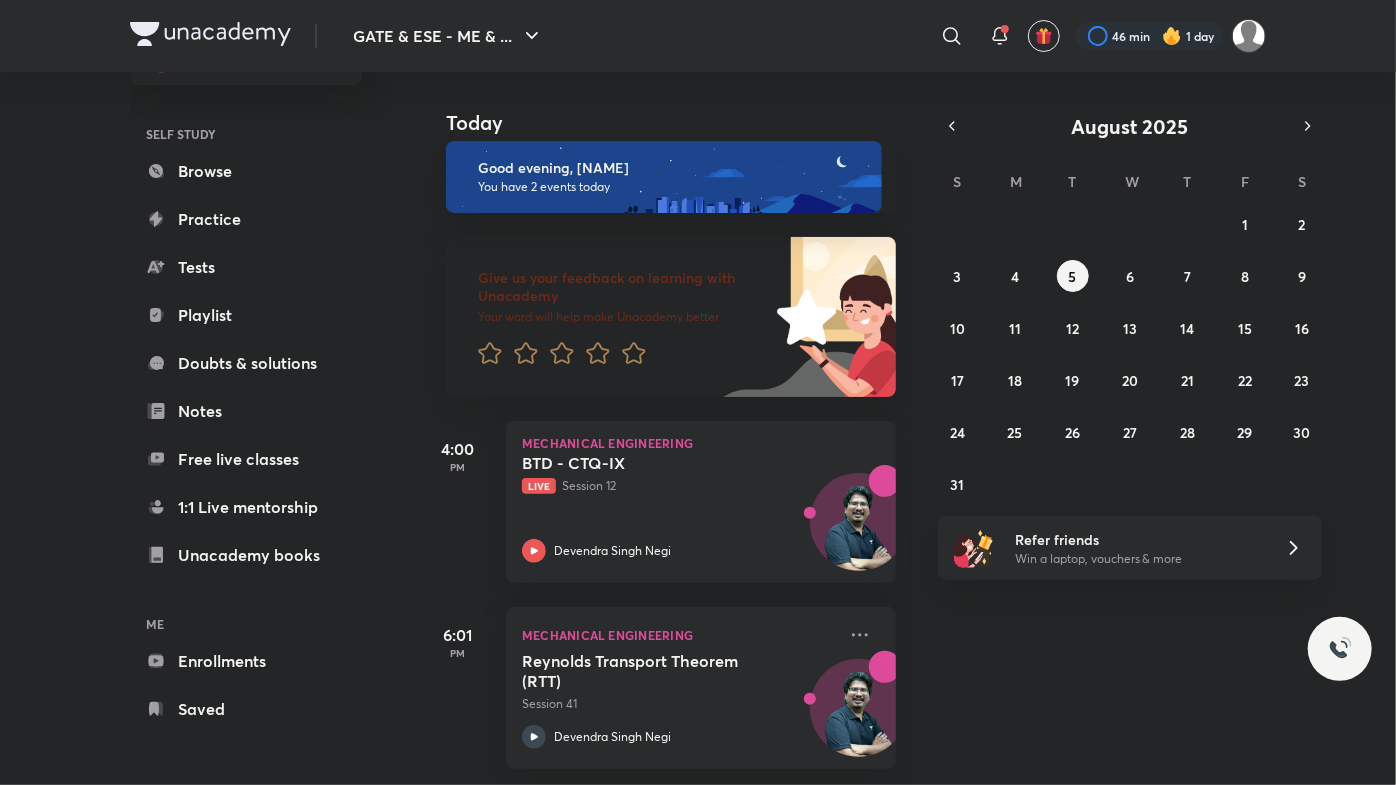 scroll, scrollTop: 66, scrollLeft: 0, axis: vertical 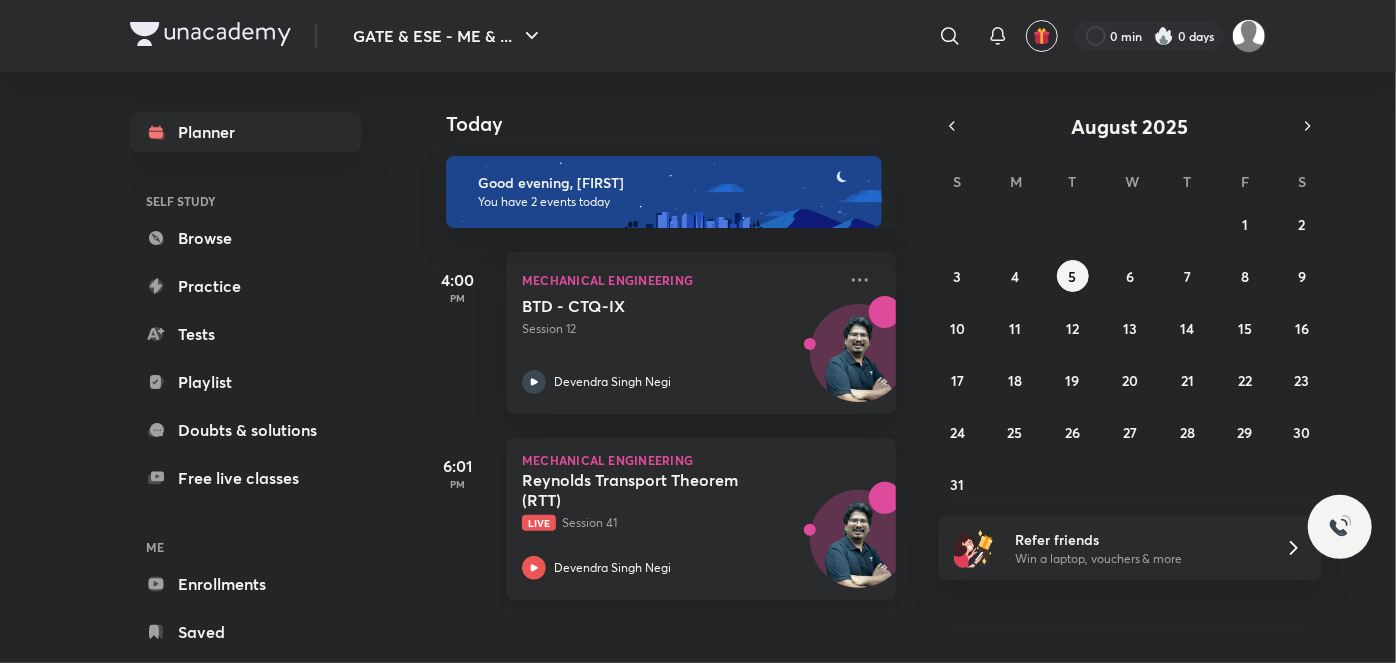 click on "Reynolds Transport Theorem (RTT) Live Session 41 Devendra Singh Negi" at bounding box center [679, 525] 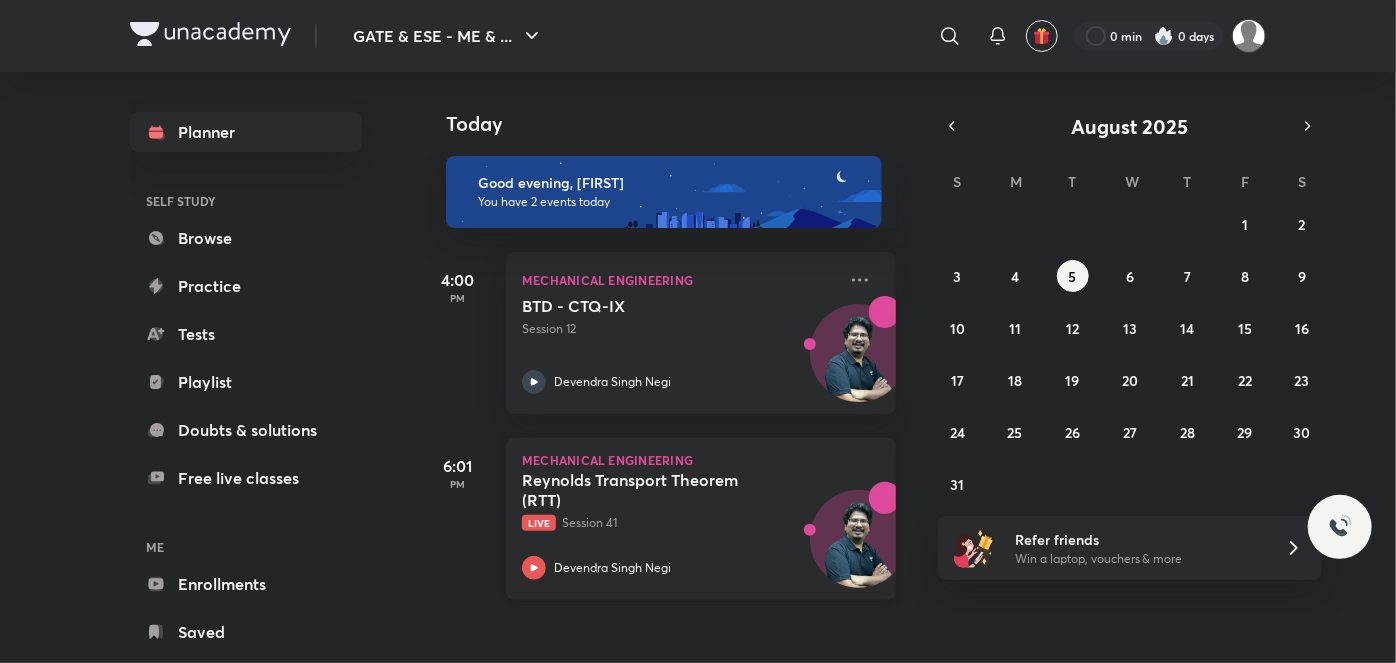 click on "Reynolds Transport Theorem (RTT)" at bounding box center [646, 490] 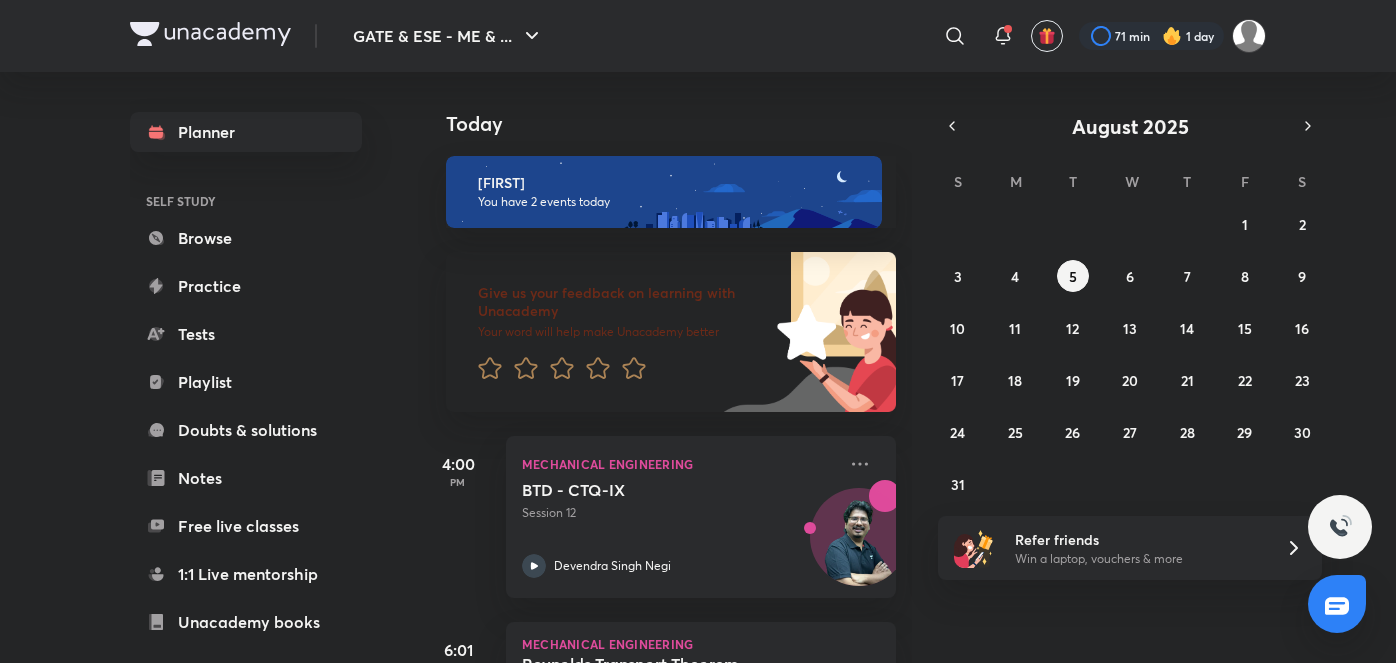 scroll, scrollTop: 0, scrollLeft: 0, axis: both 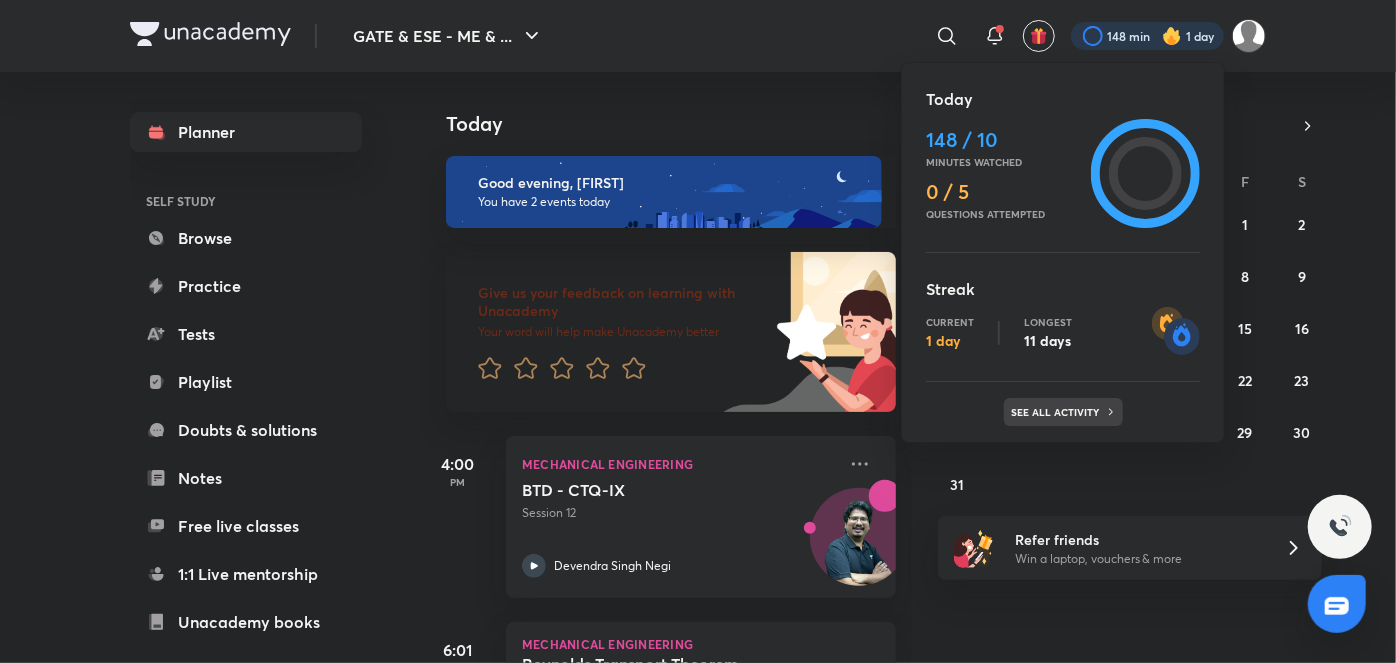 click on "See all activity" at bounding box center [1063, 412] 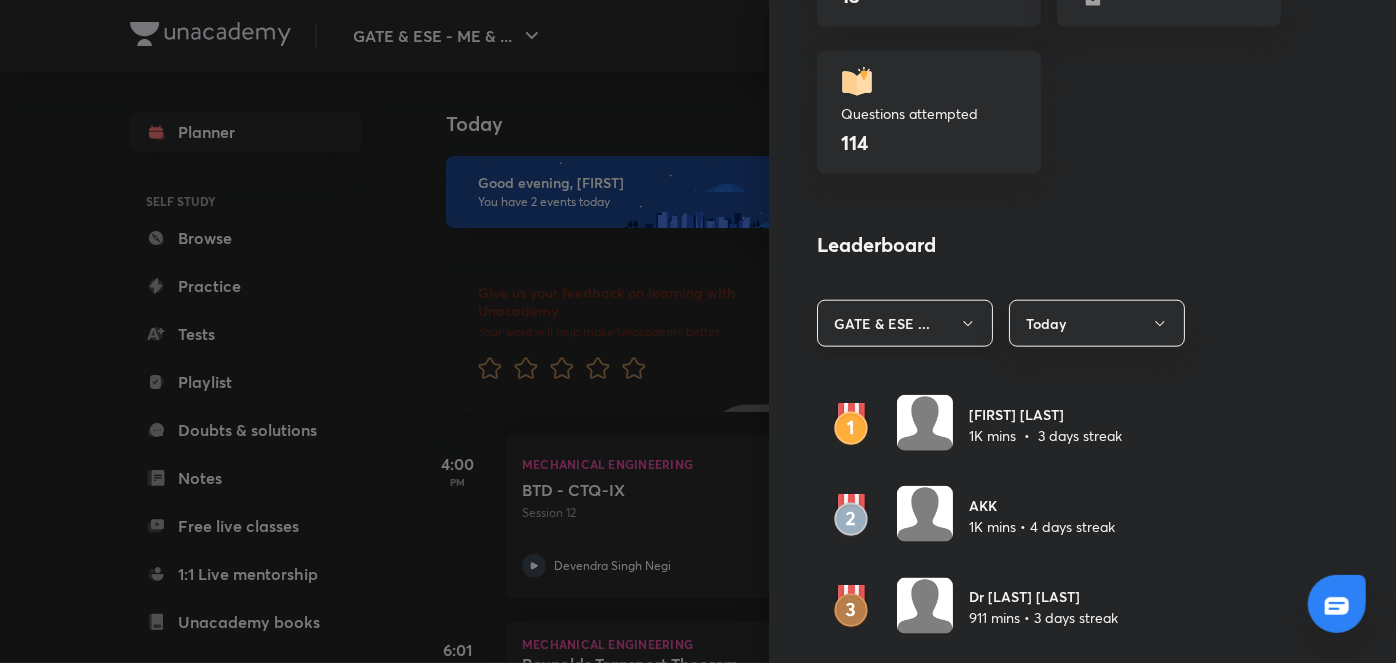 scroll, scrollTop: 928, scrollLeft: 0, axis: vertical 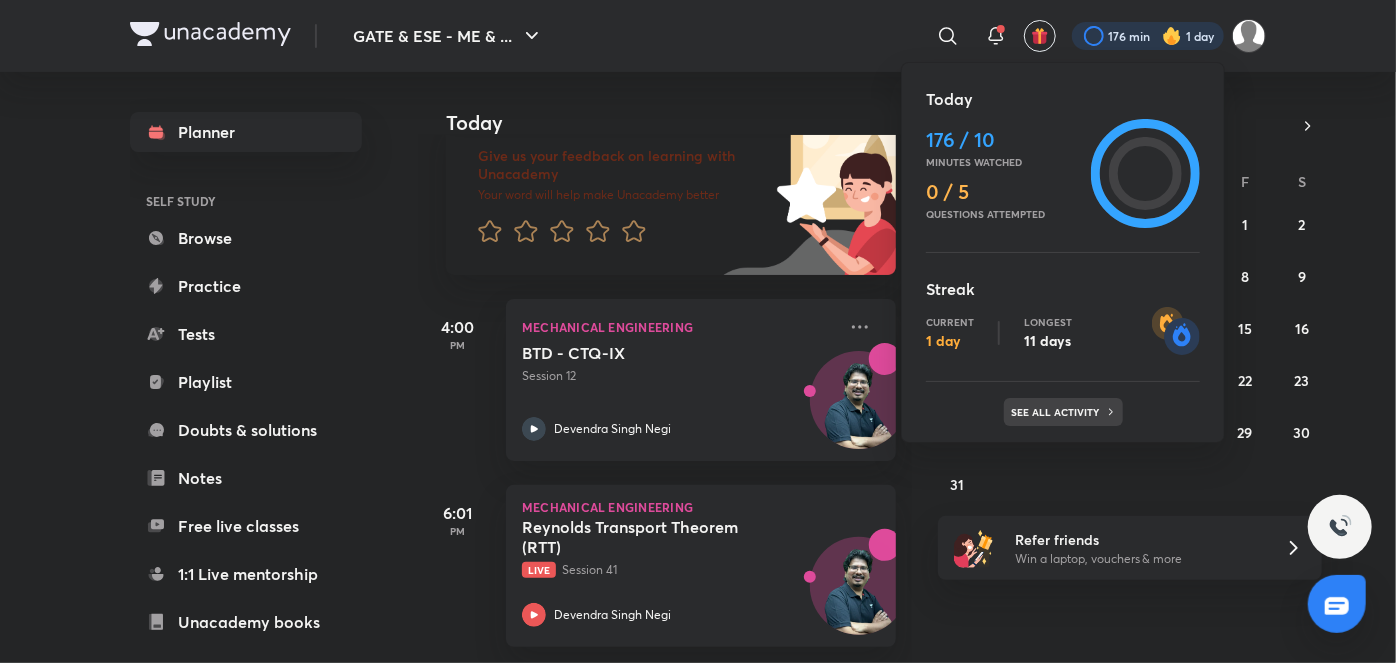 click on "See all activity" at bounding box center (1058, 412) 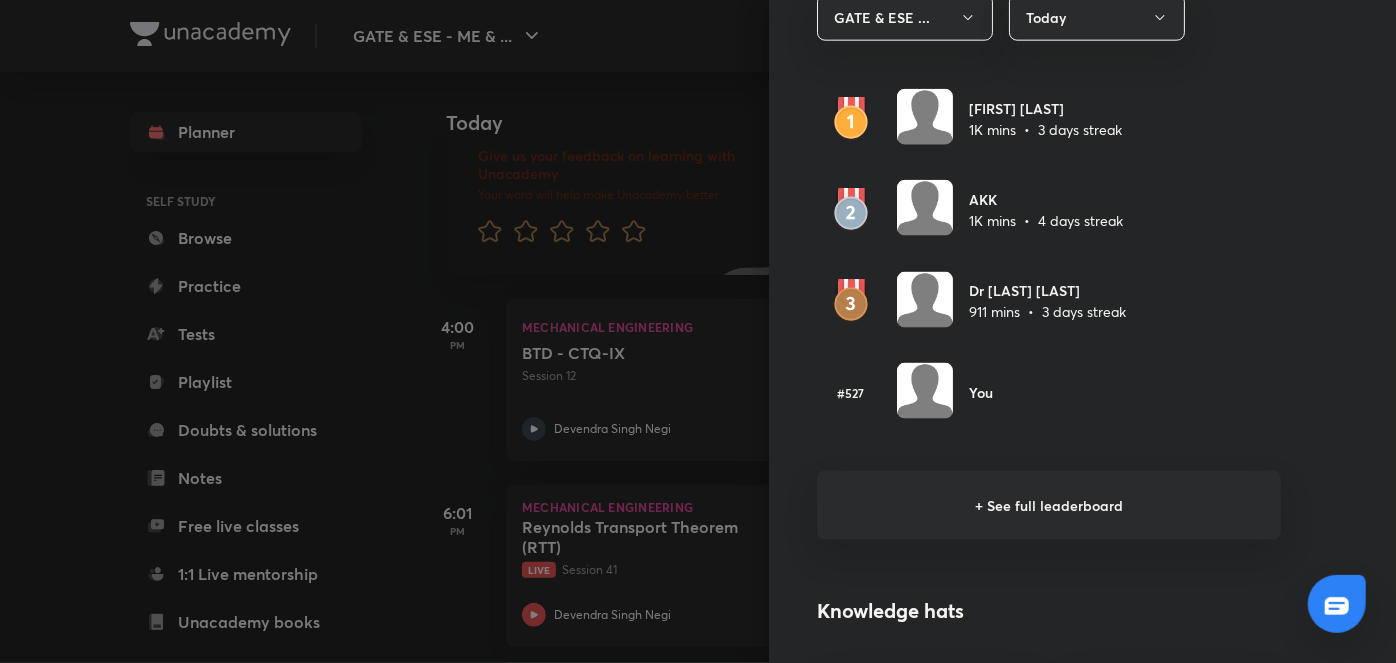 scroll, scrollTop: 1110, scrollLeft: 0, axis: vertical 